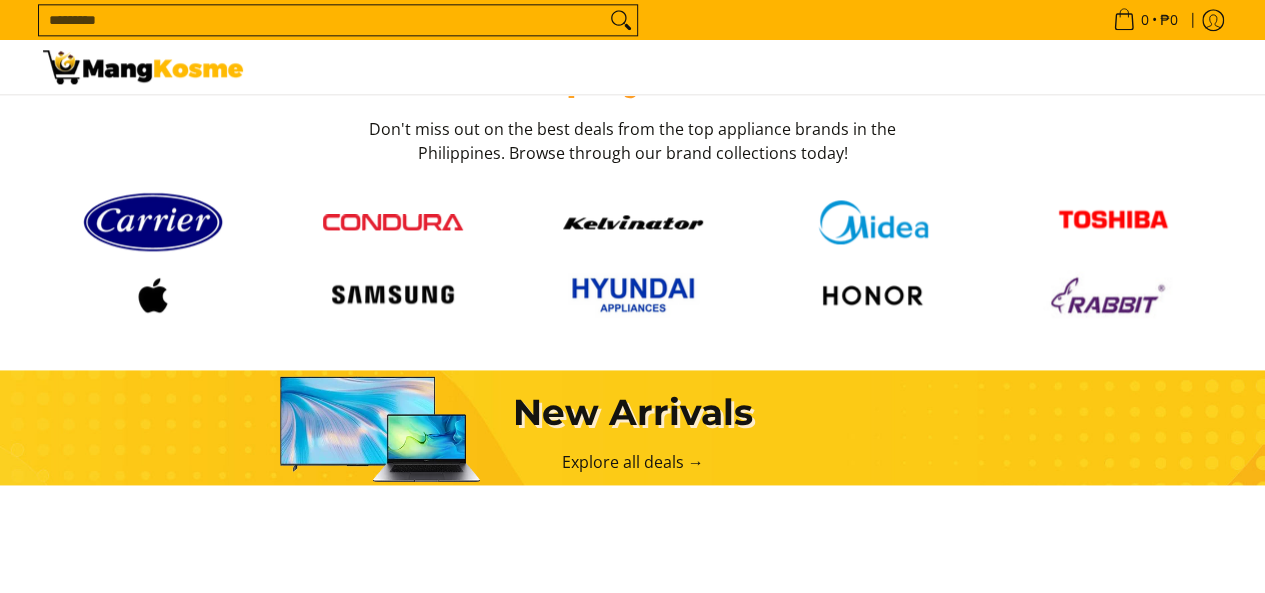 scroll, scrollTop: 0, scrollLeft: 0, axis: both 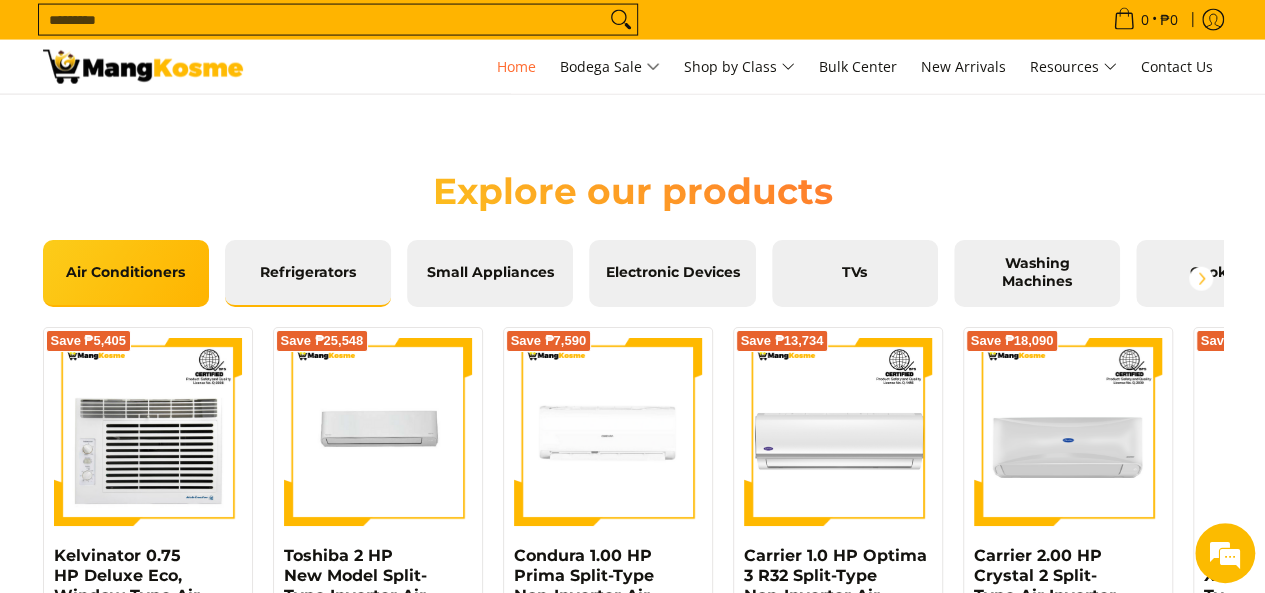 click on "Refrigerators" at bounding box center [308, 273] 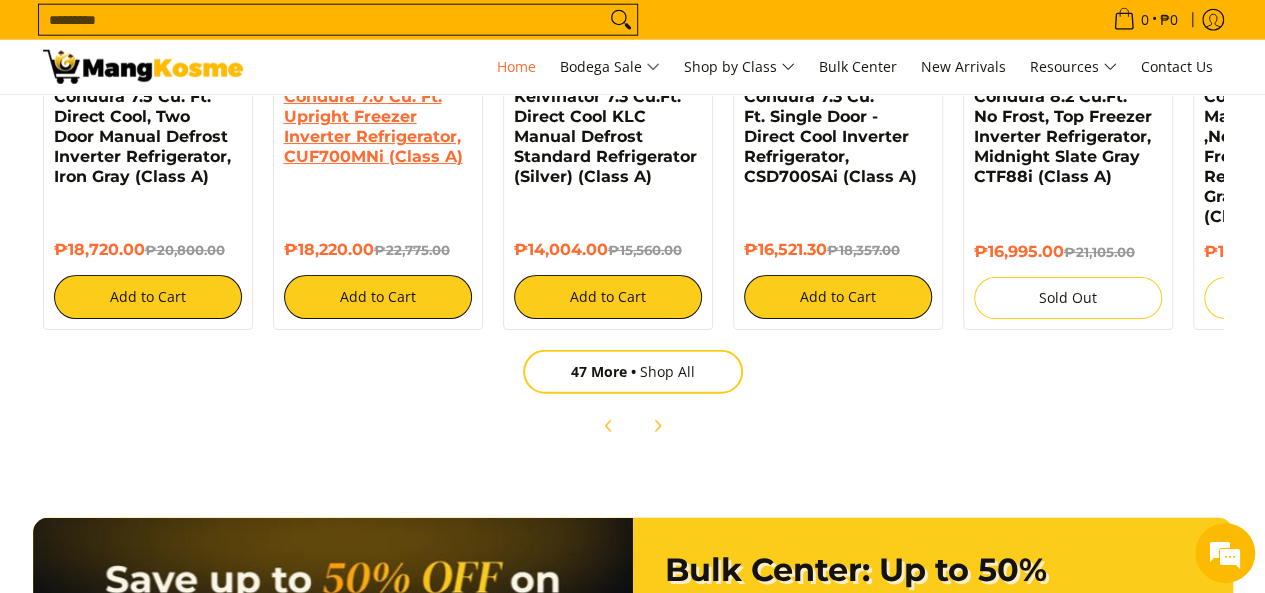 scroll, scrollTop: 2650, scrollLeft: 0, axis: vertical 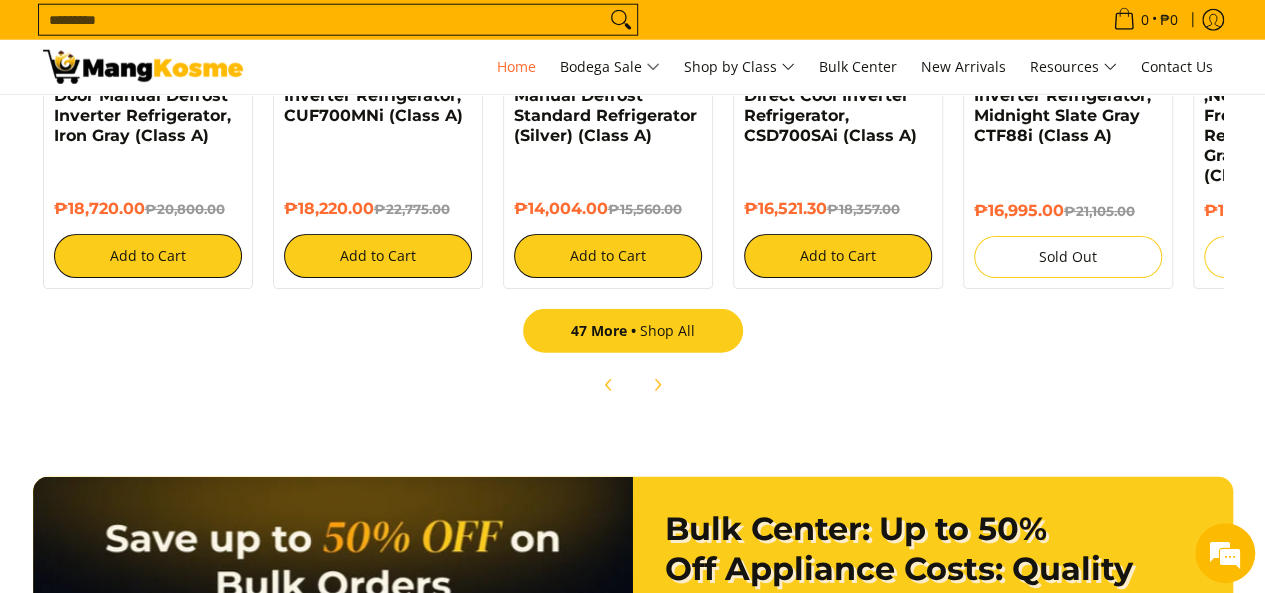 click on "47 More Shop All" at bounding box center (633, 331) 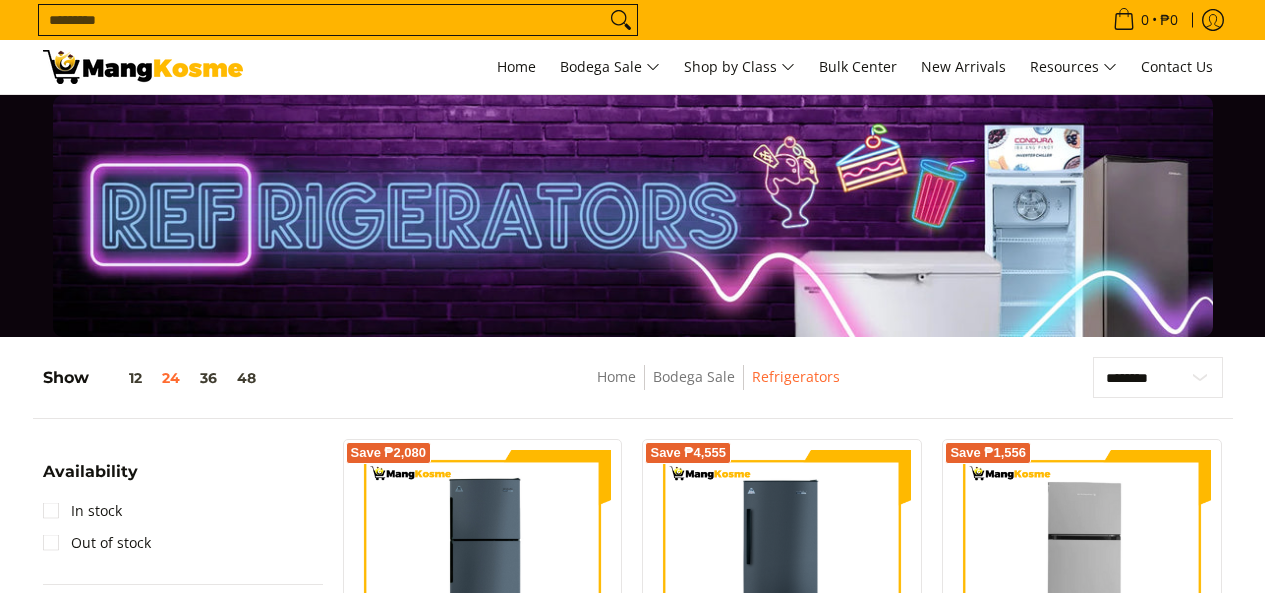 scroll, scrollTop: 300, scrollLeft: 0, axis: vertical 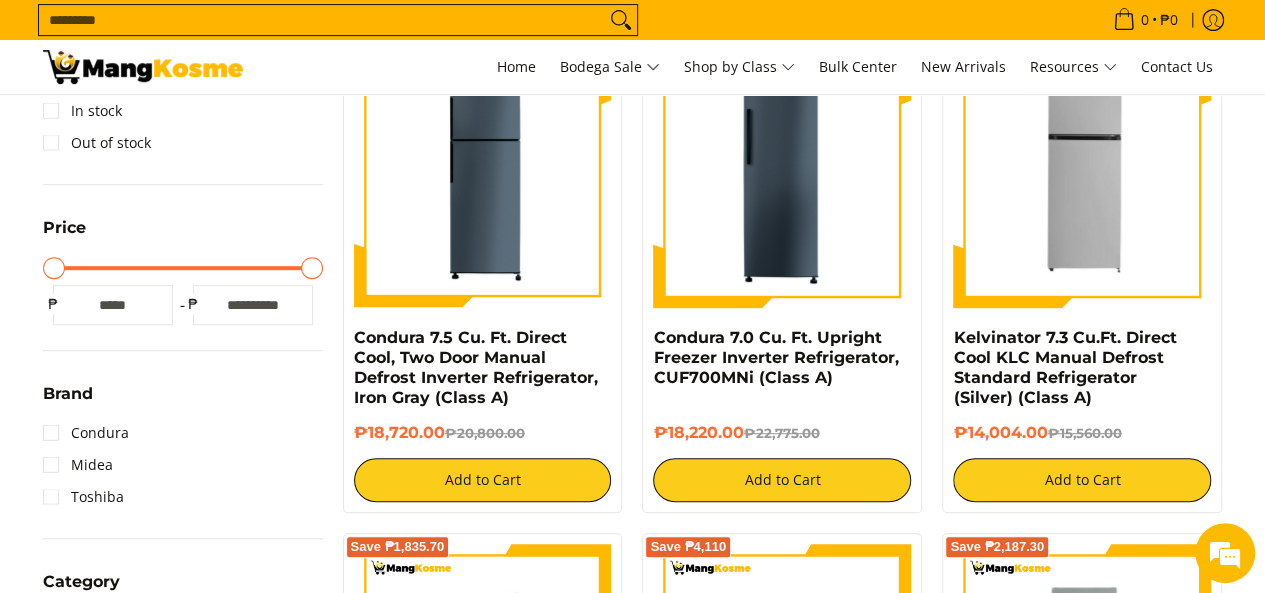 type on "*****" 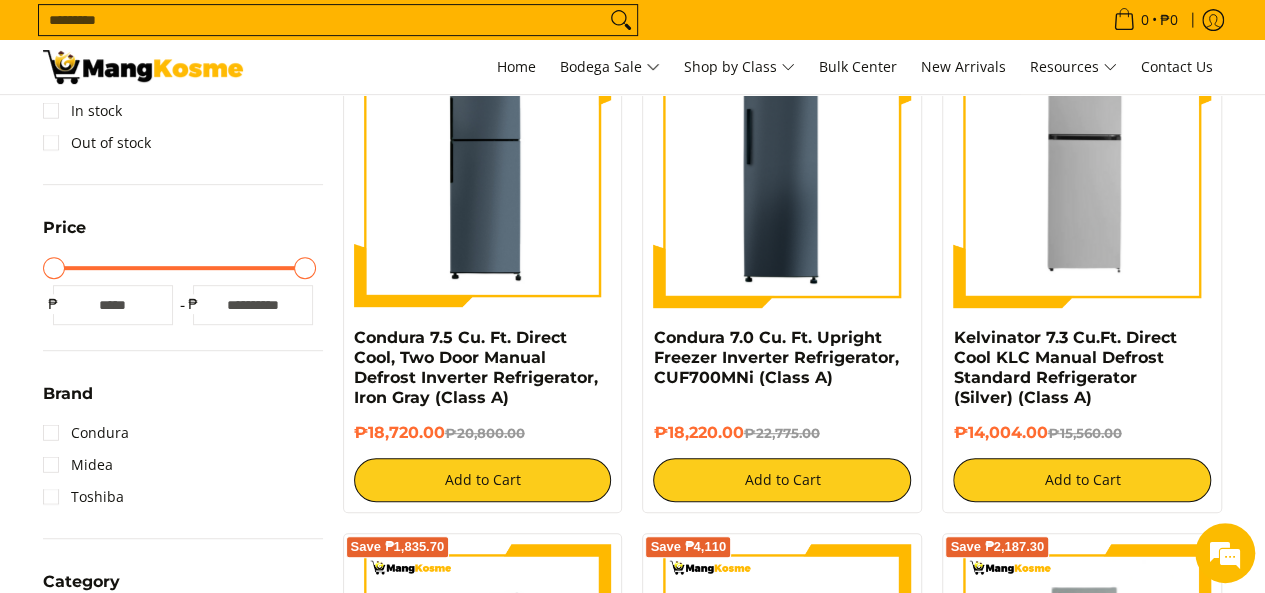 type on "*****" 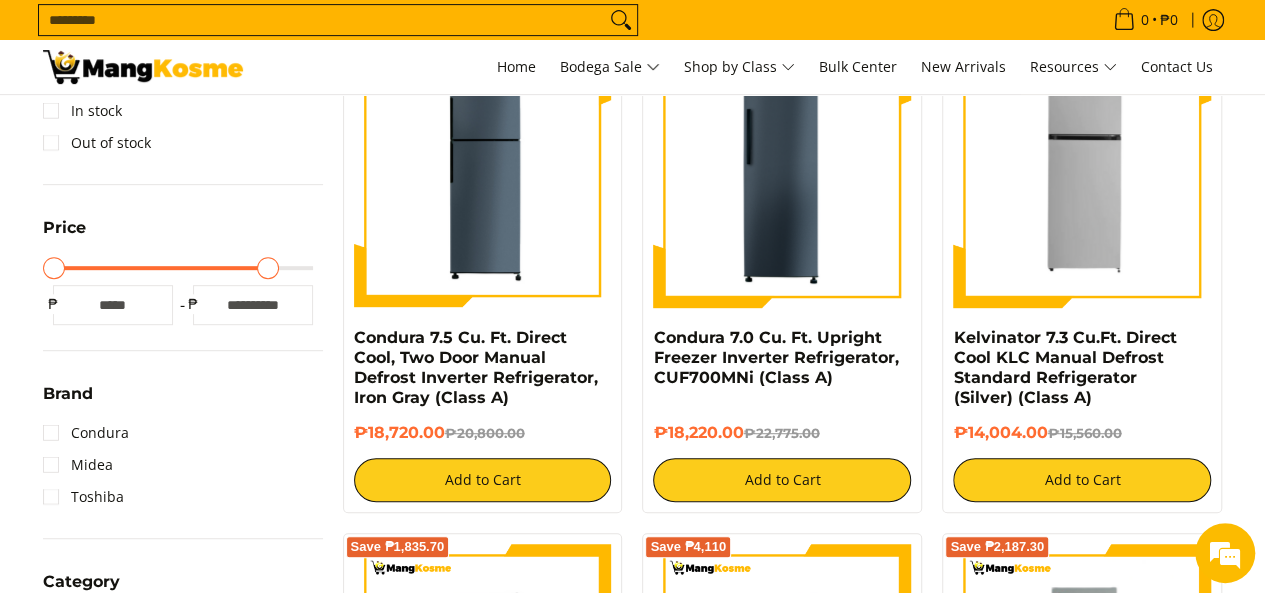 type on "*****" 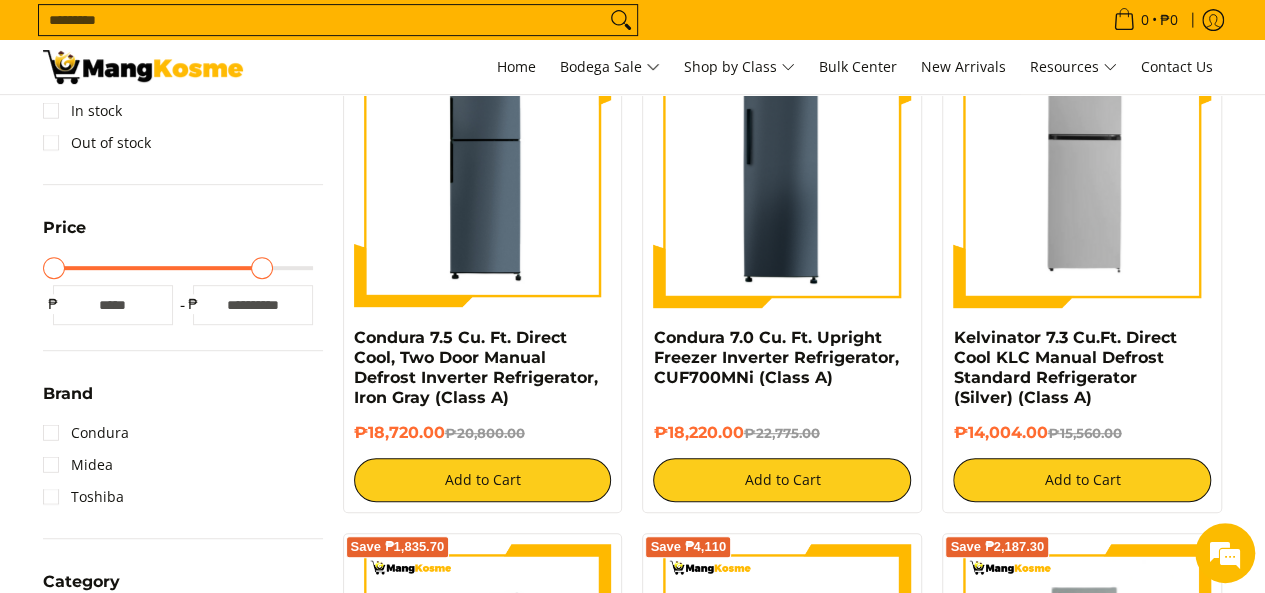 type on "*****" 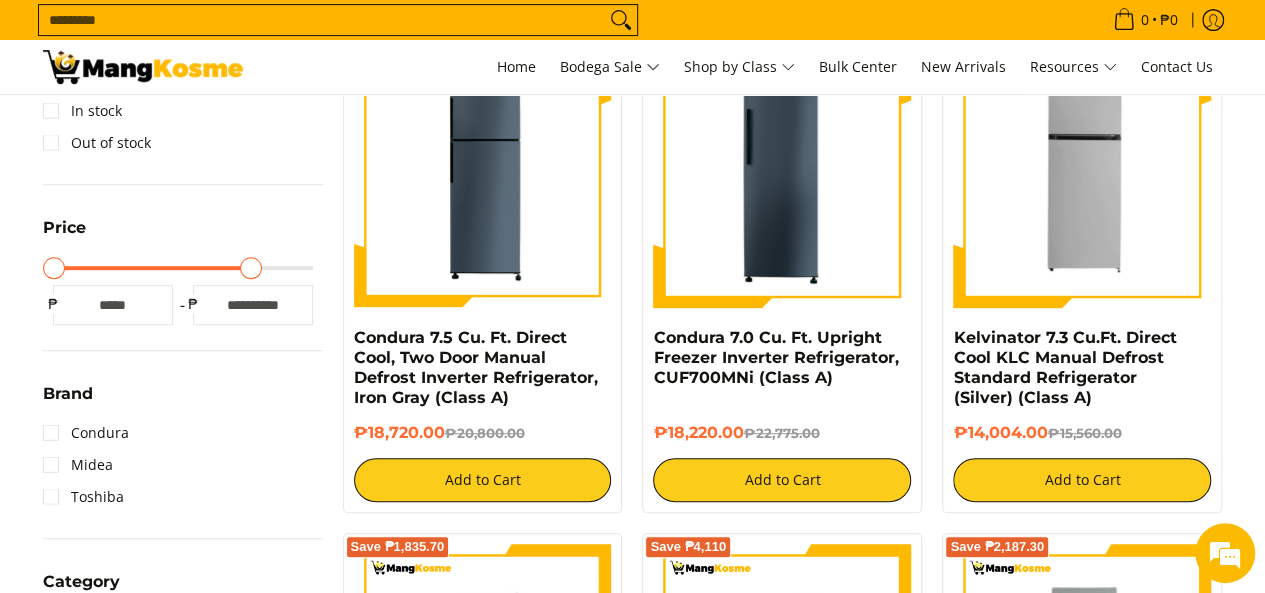 type on "*****" 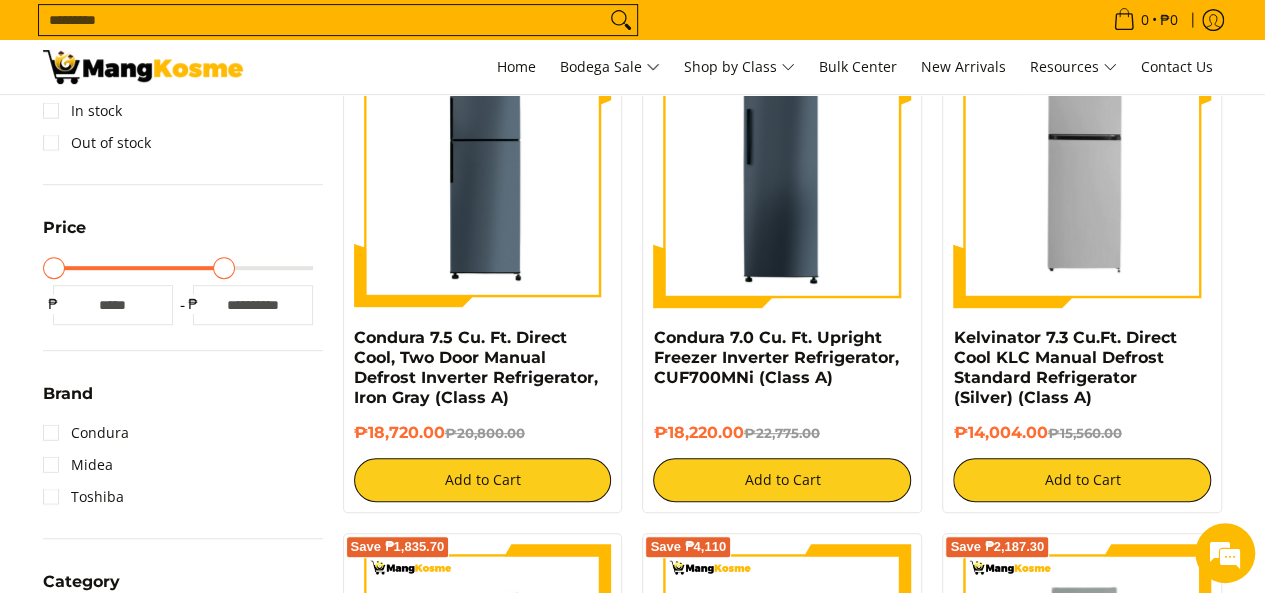 type on "*****" 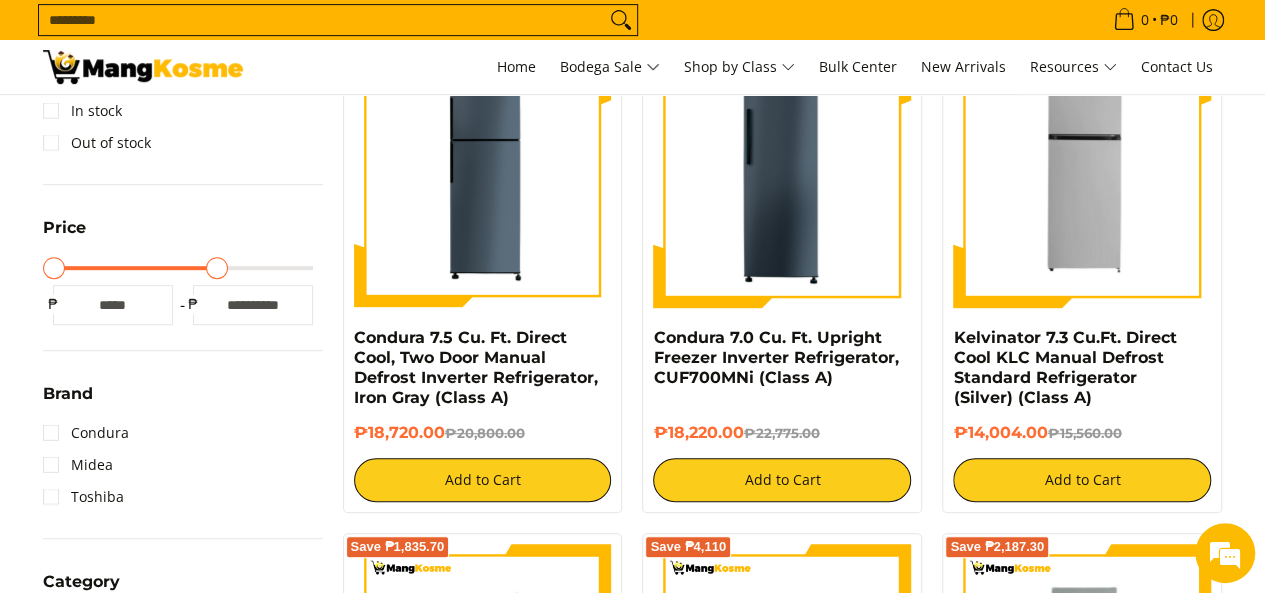 type on "*****" 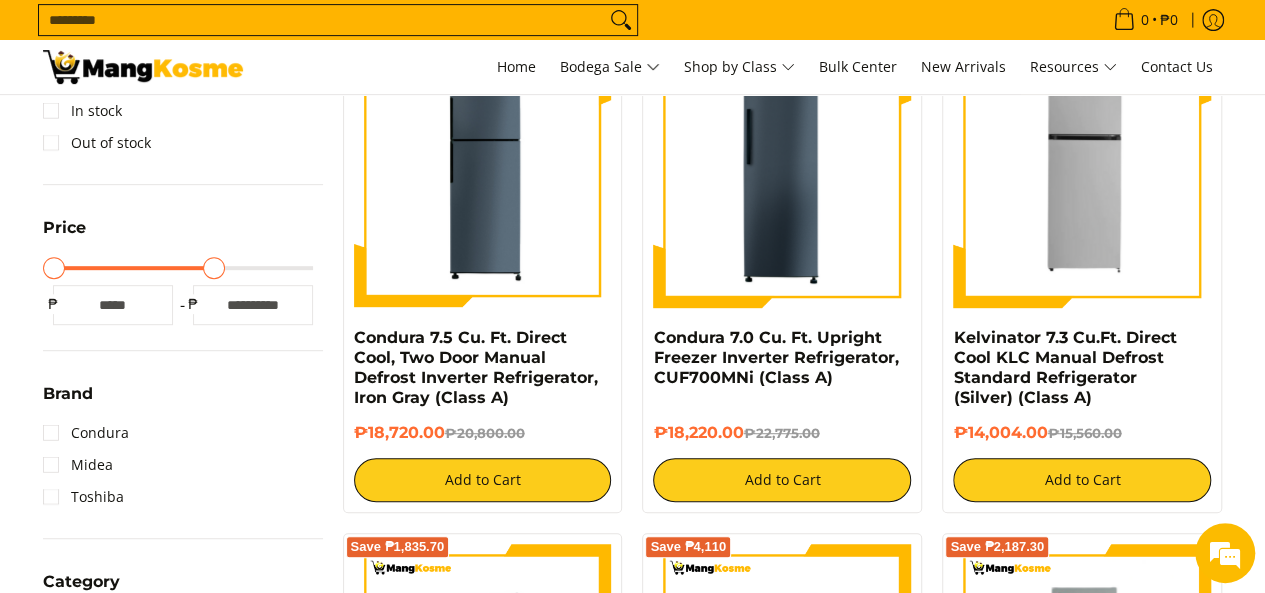 type on "*****" 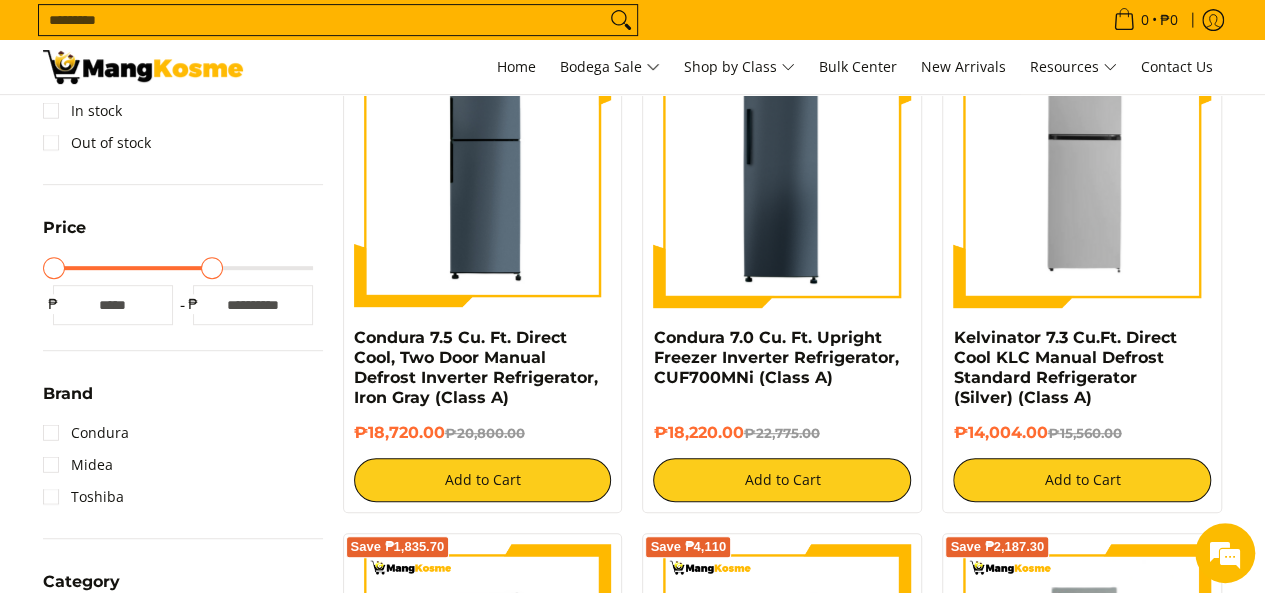 type on "*****" 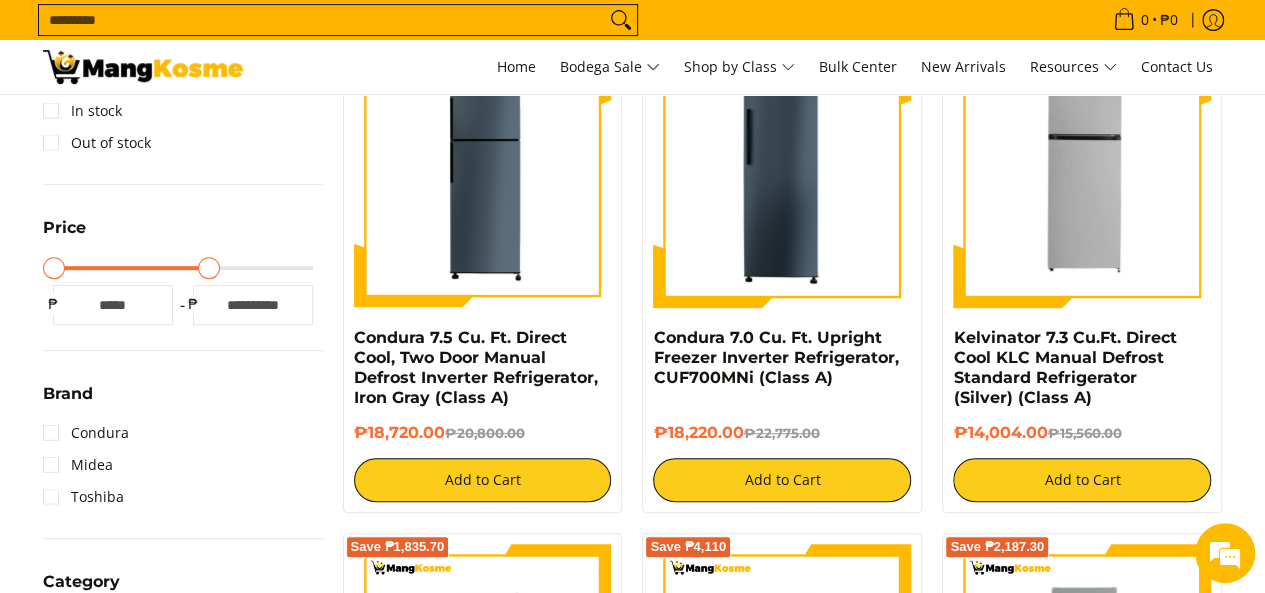 type on "*****" 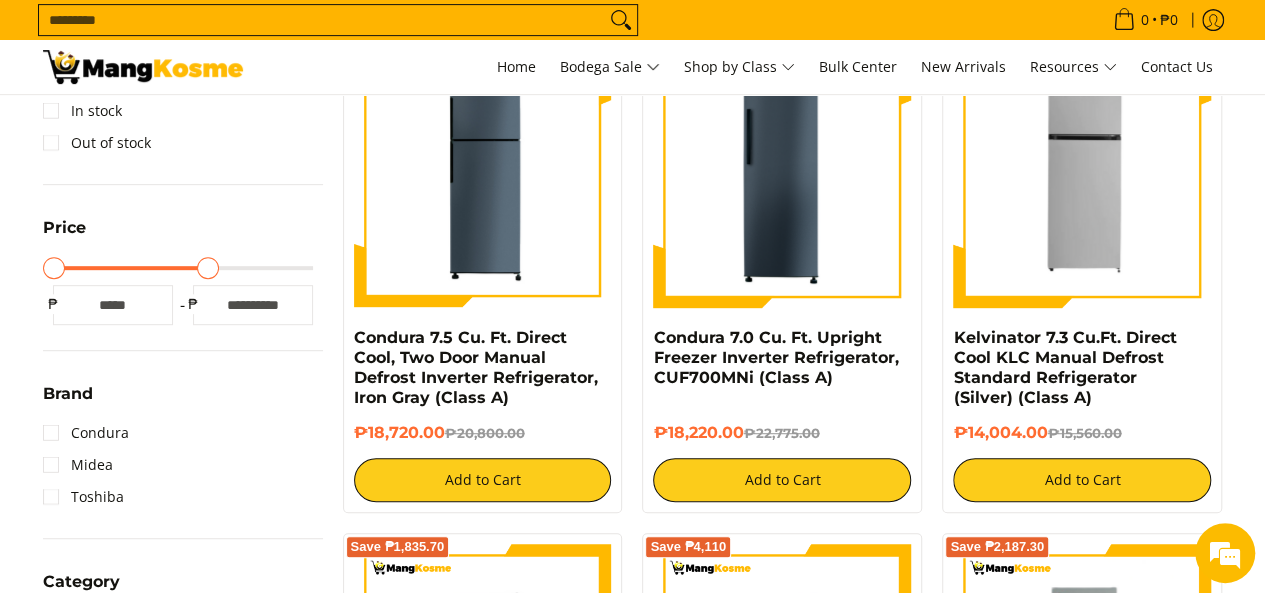 type on "*****" 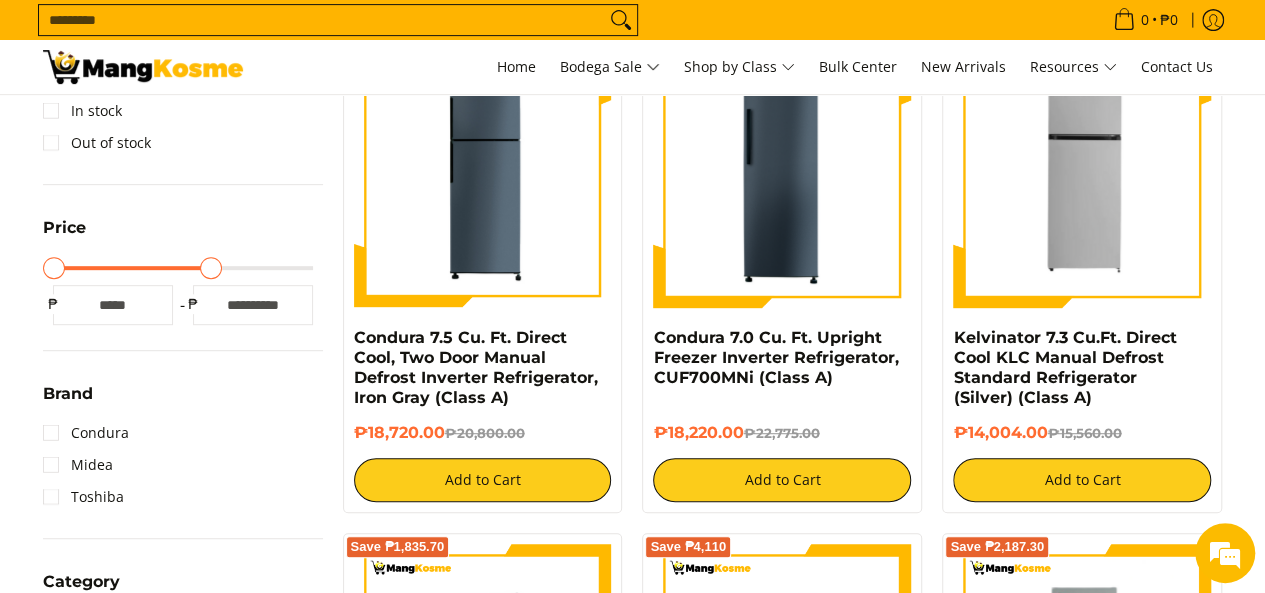 type on "*****" 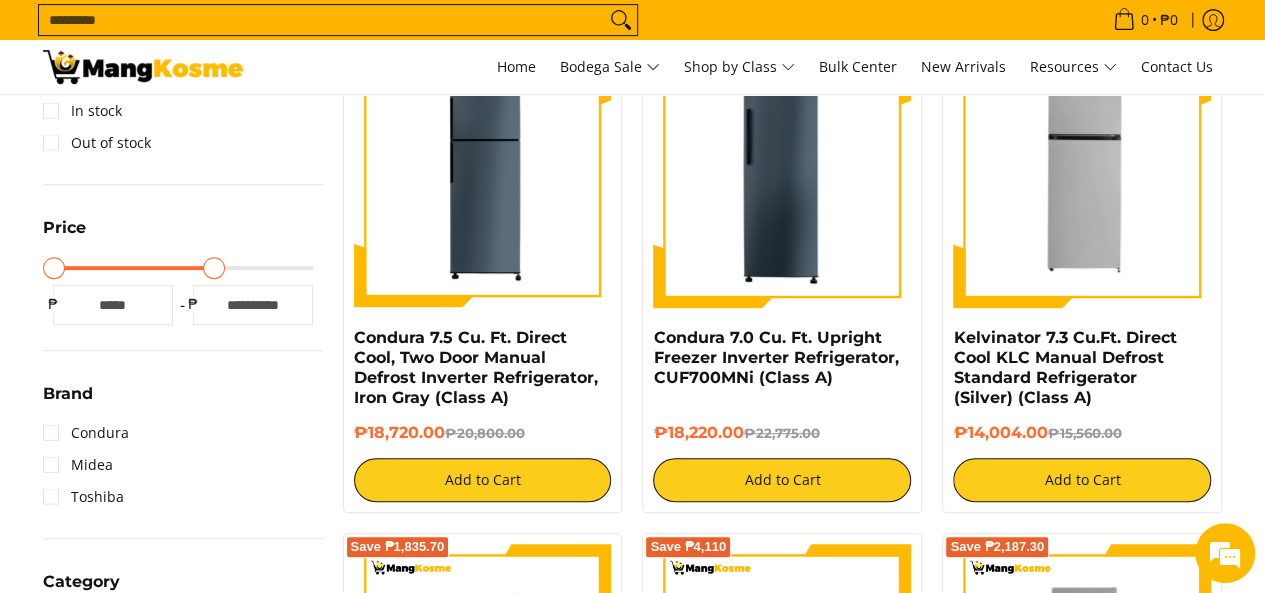 type on "*****" 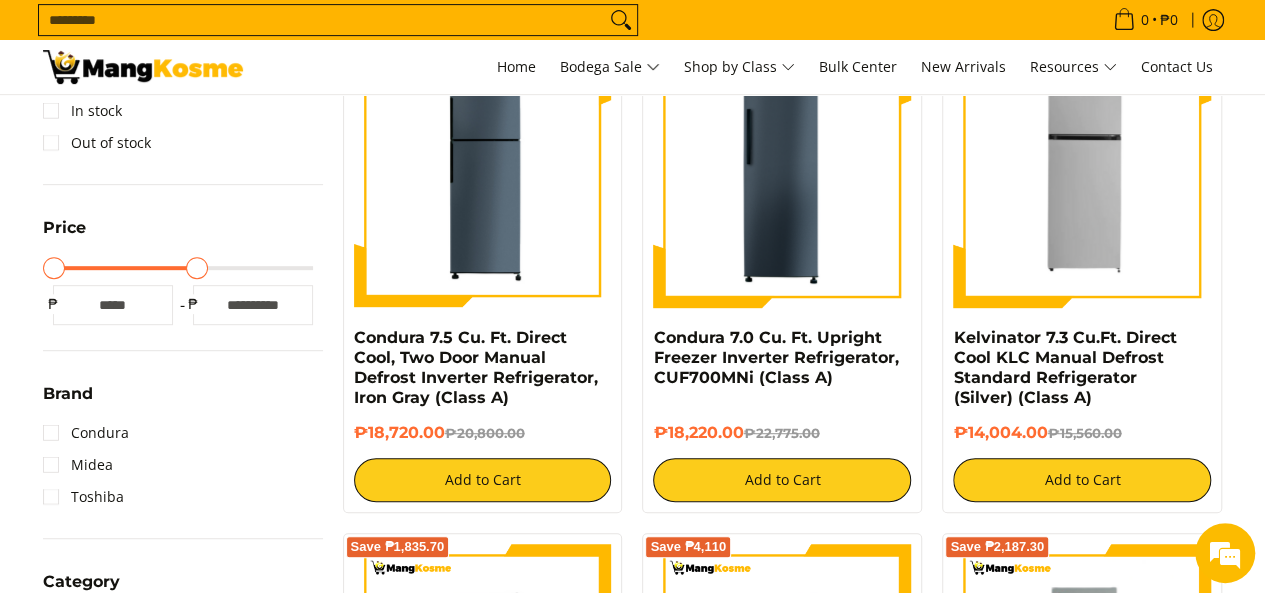 type on "*****" 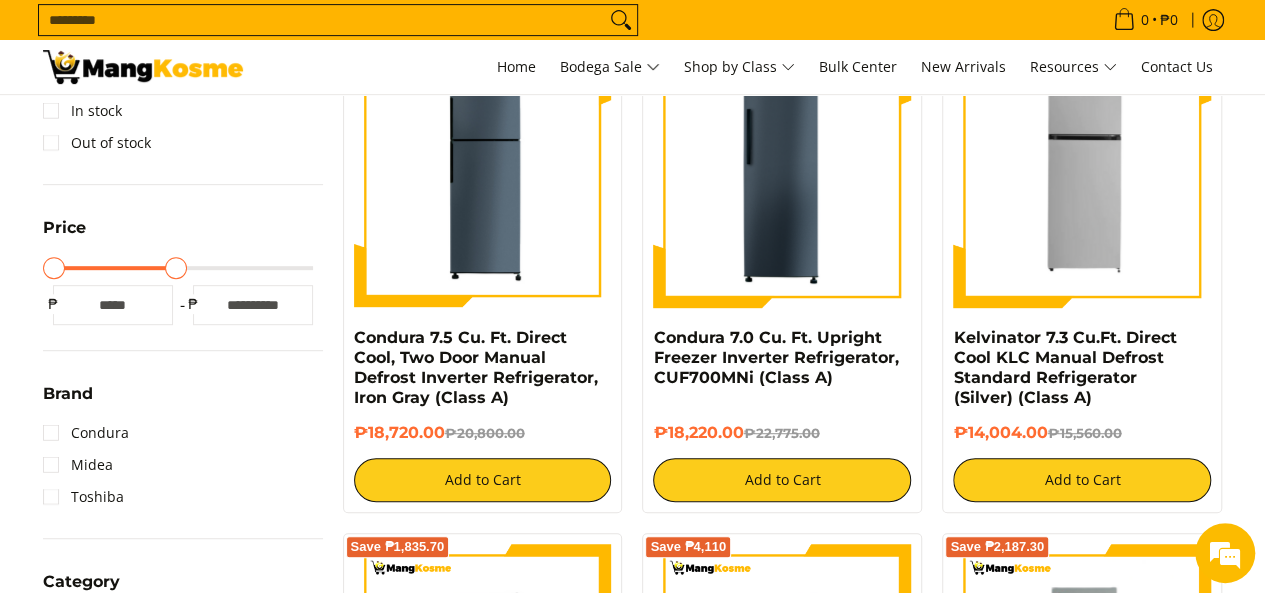 type on "*****" 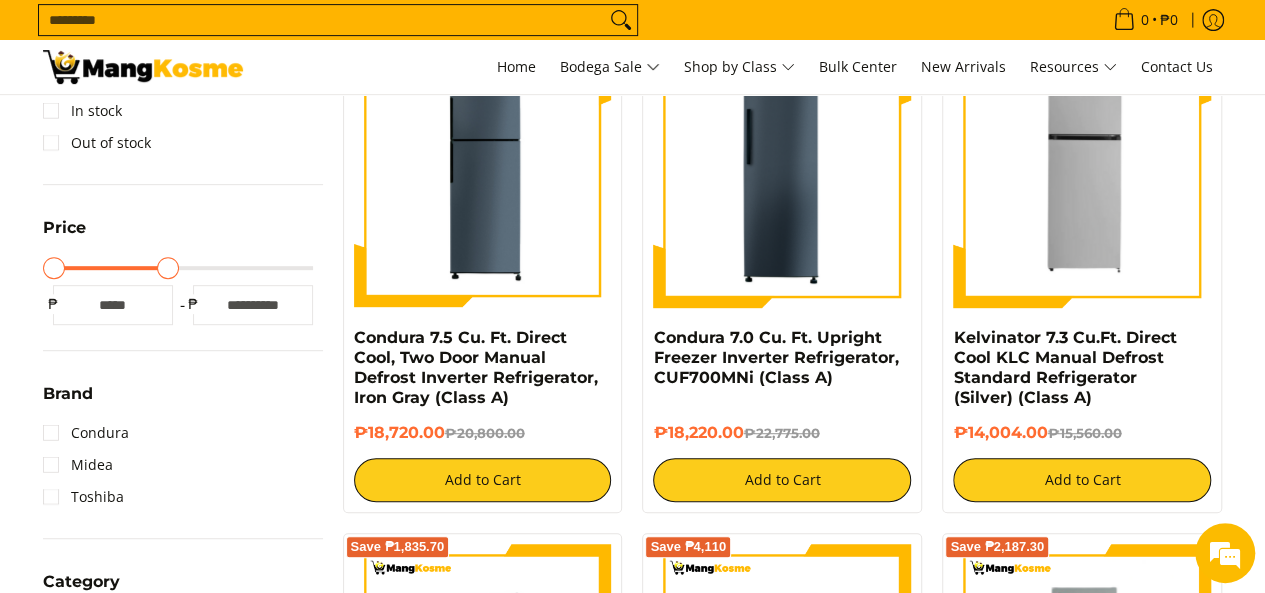 type on "*****" 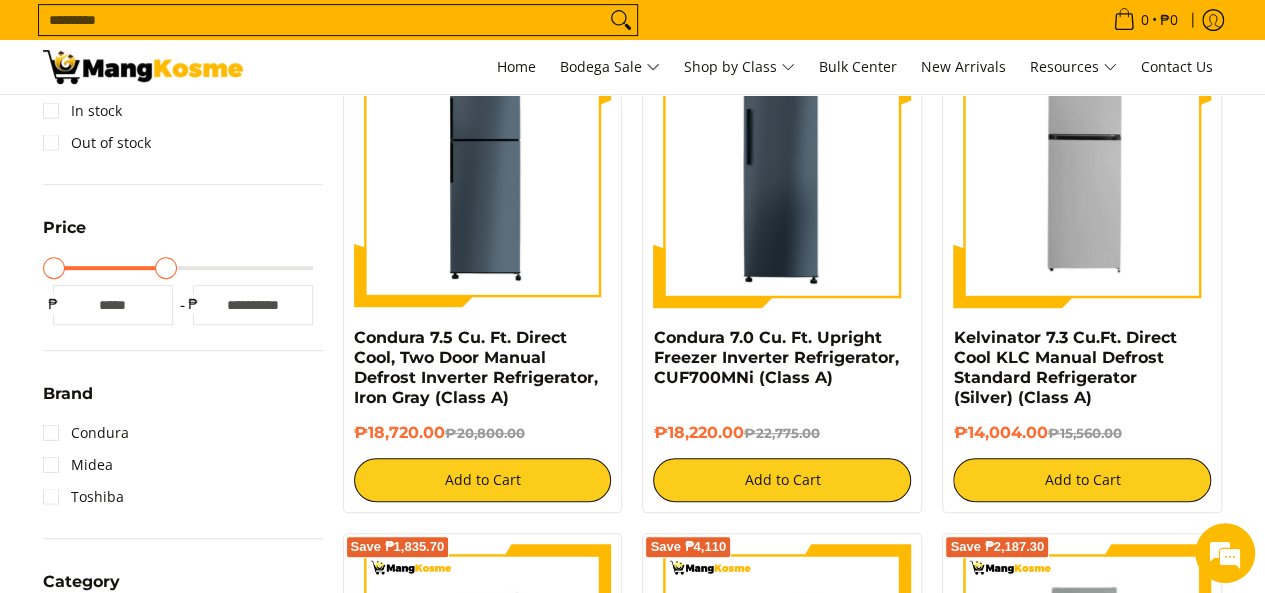 type on "*****" 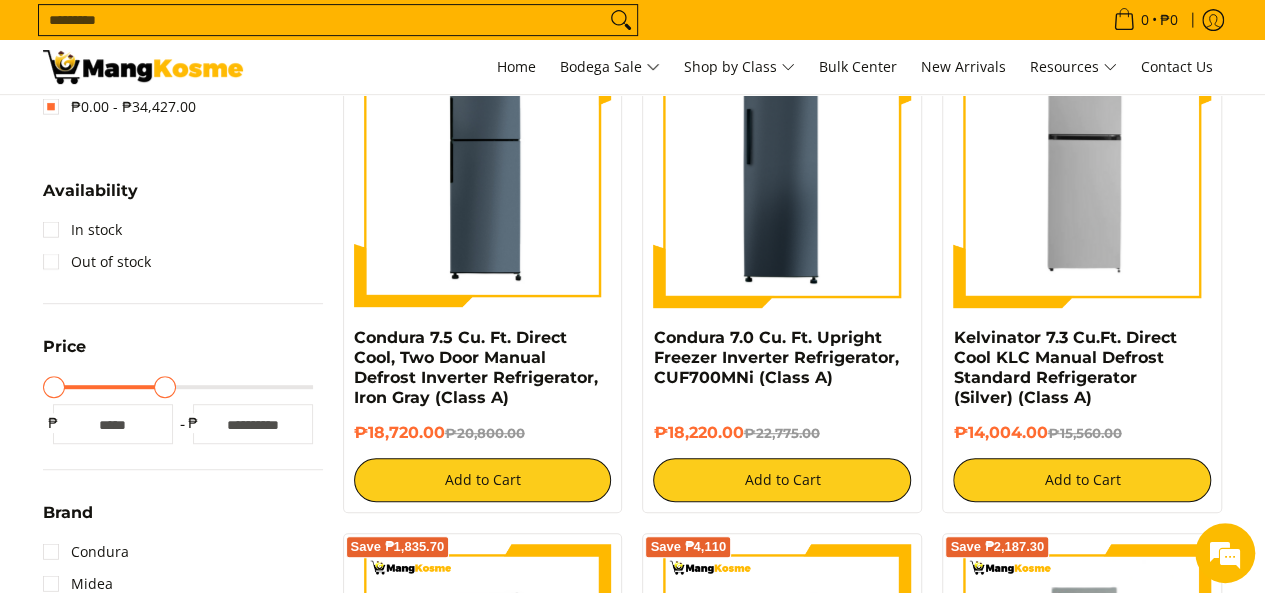 scroll, scrollTop: 261, scrollLeft: 0, axis: vertical 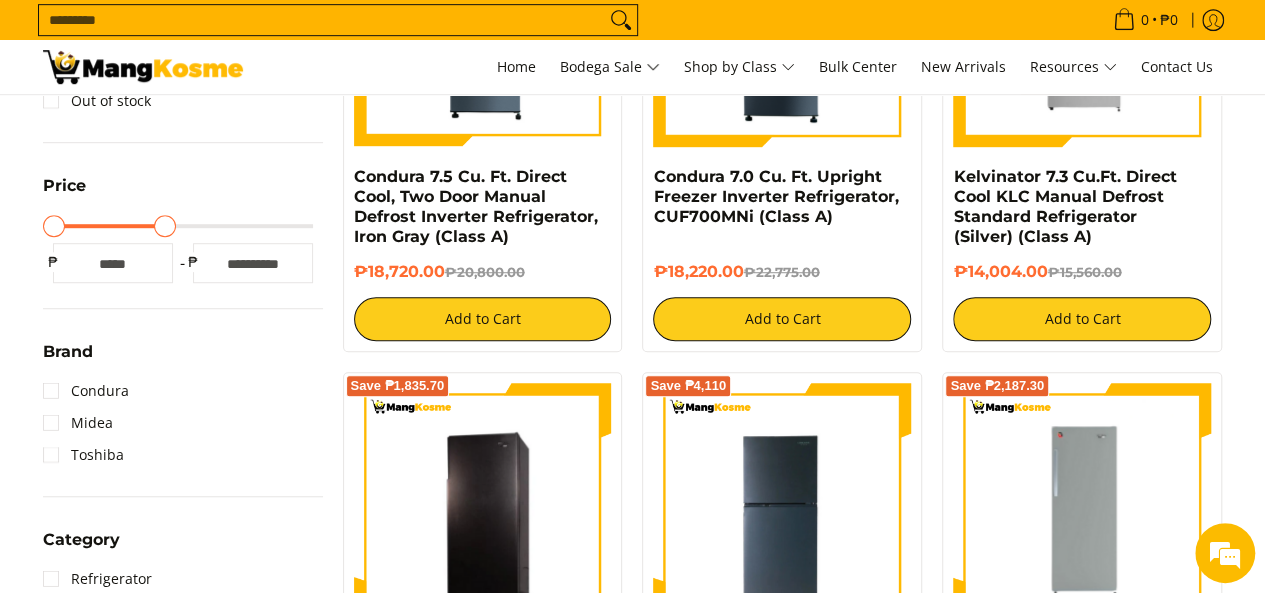 drag, startPoint x: 275, startPoint y: 264, endPoint x: 197, endPoint y: 254, distance: 78.63841 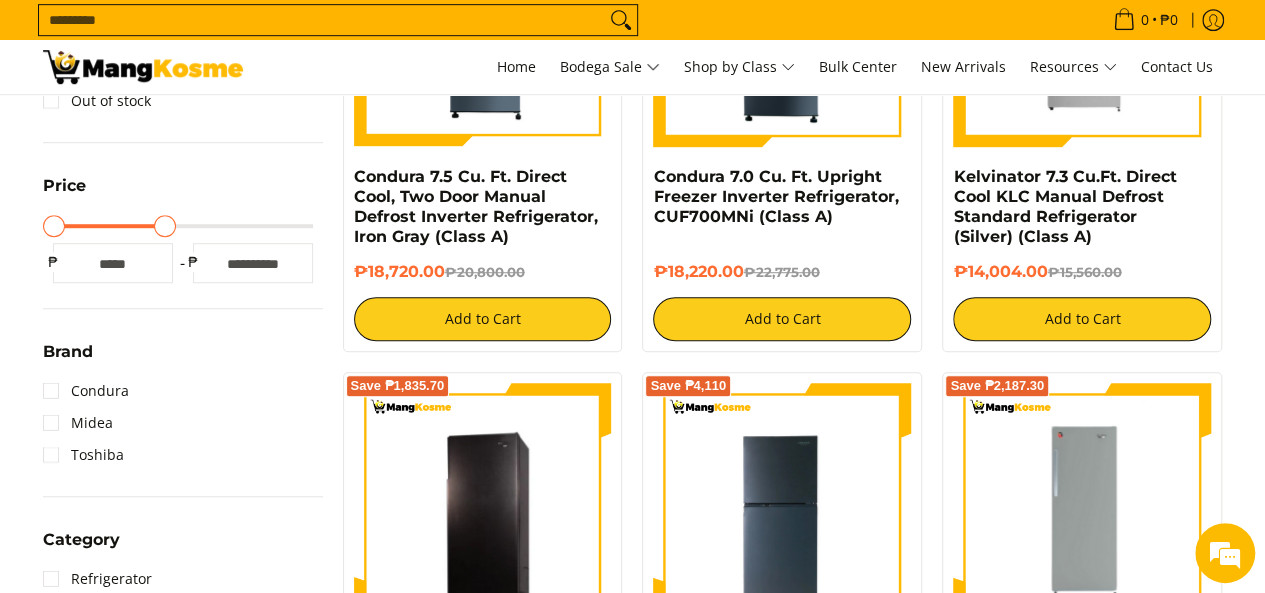 type on "****" 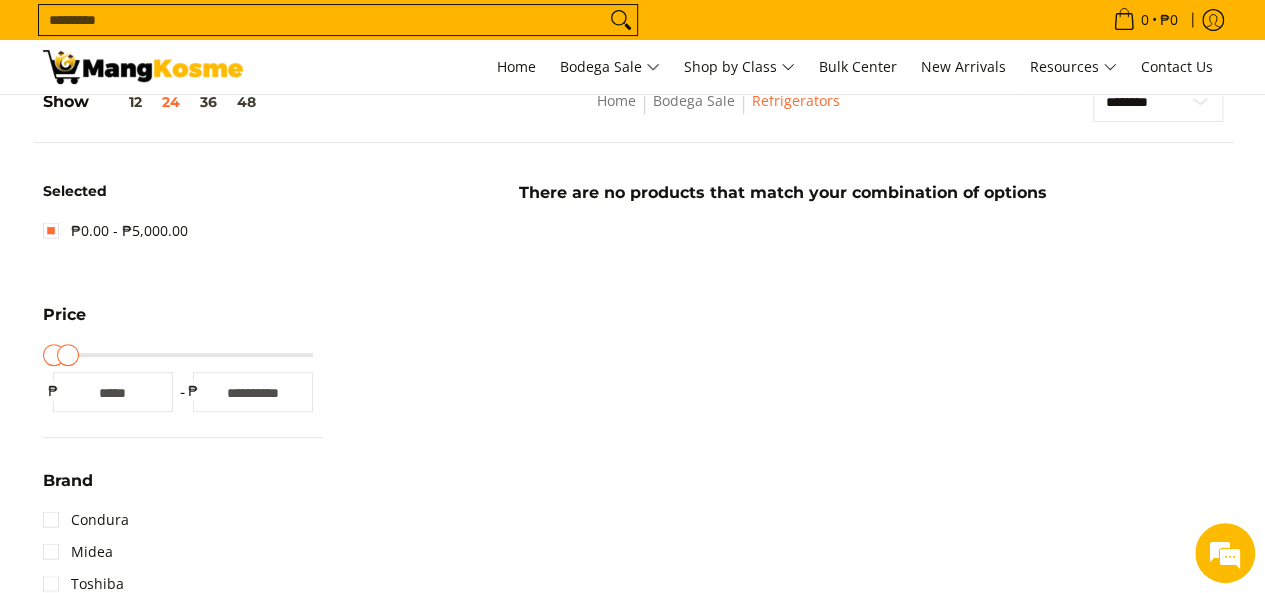 scroll, scrollTop: 261, scrollLeft: 0, axis: vertical 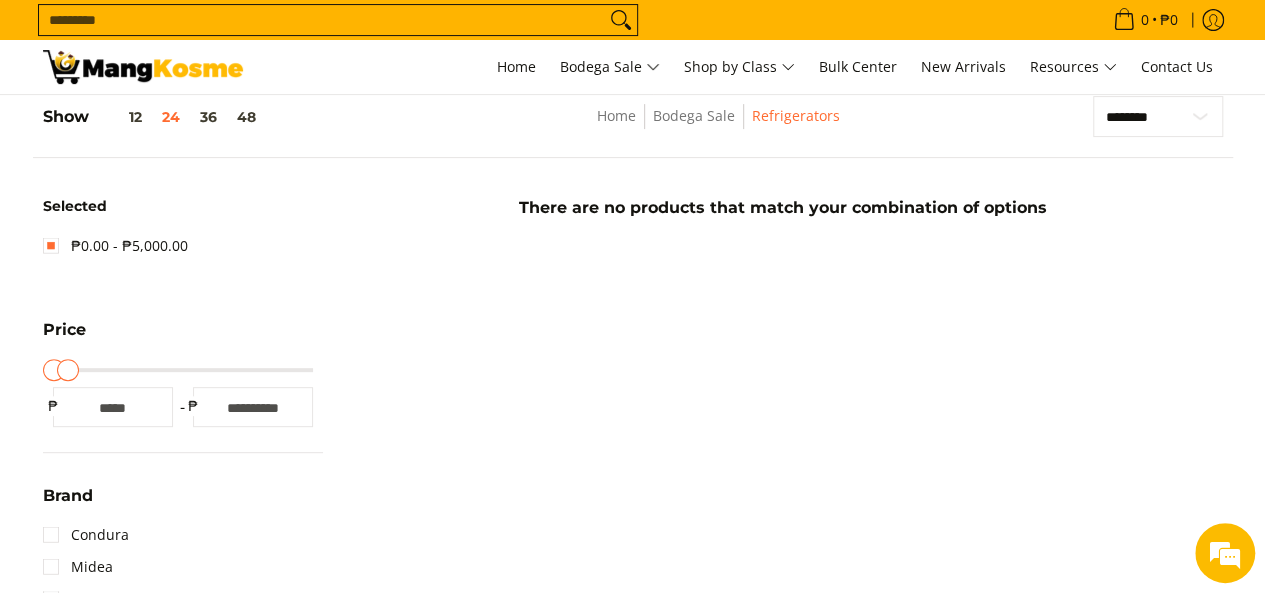type on "****" 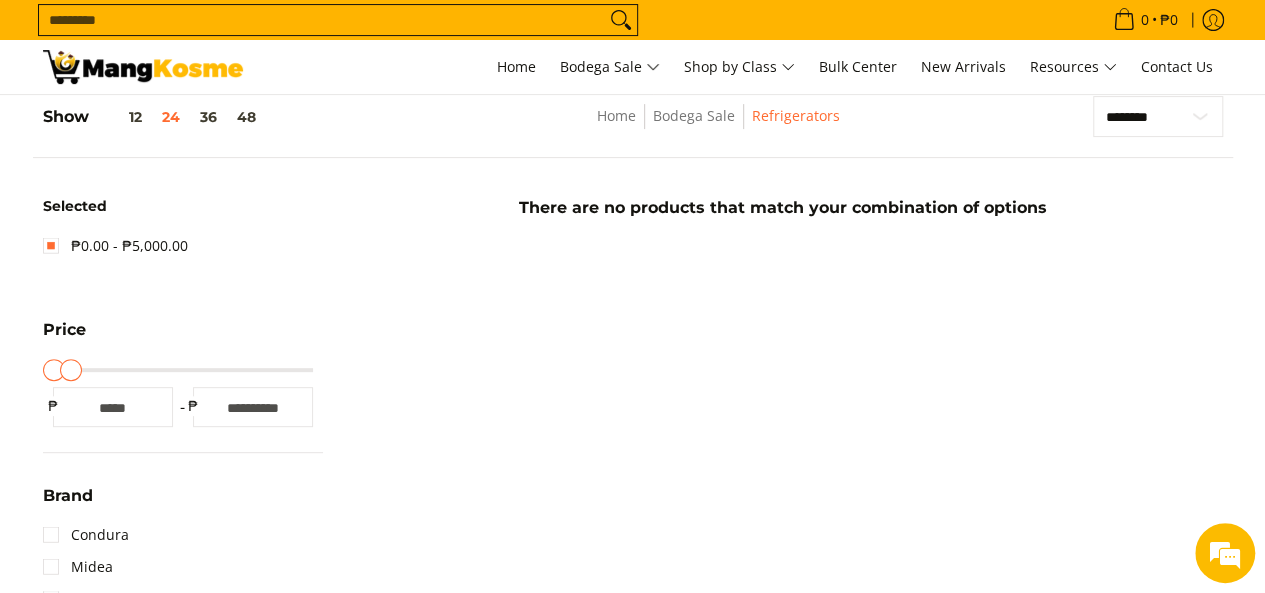 drag, startPoint x: 62, startPoint y: 371, endPoint x: 72, endPoint y: 373, distance: 10.198039 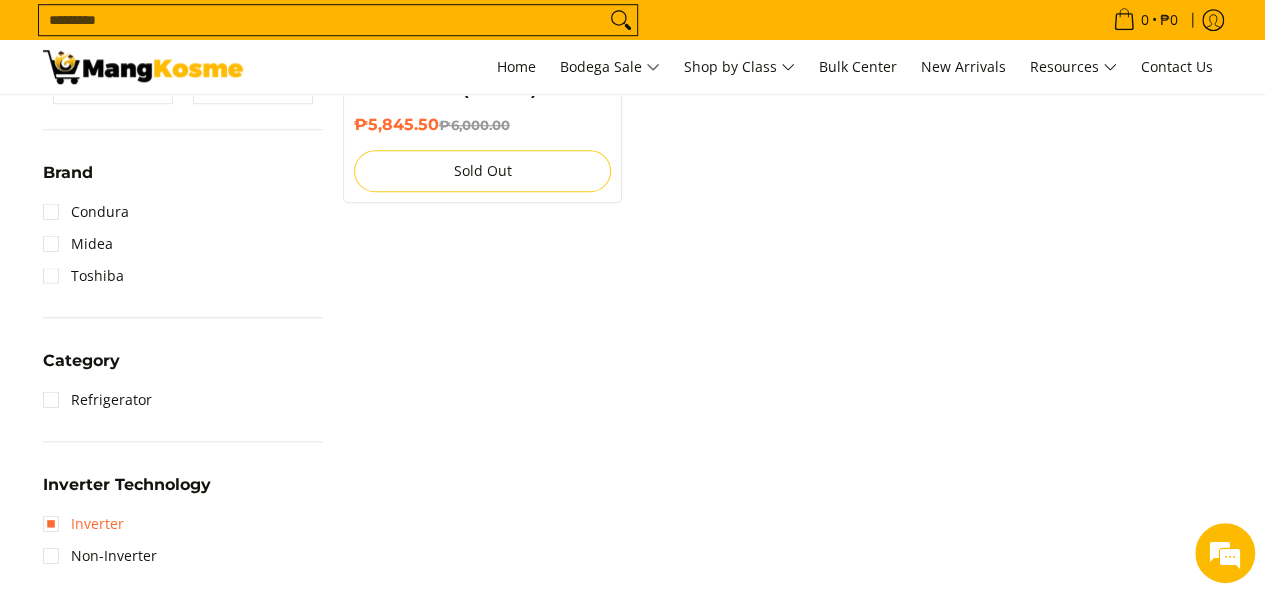 scroll, scrollTop: 461, scrollLeft: 0, axis: vertical 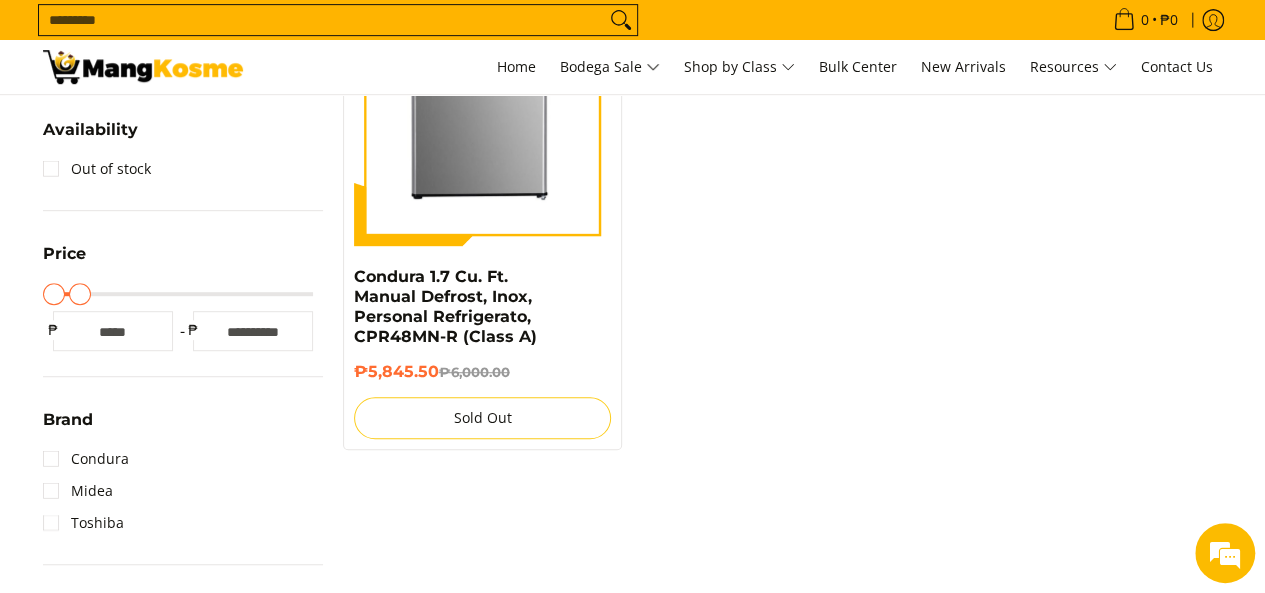 click on "Maximum Price" at bounding box center (183, 294) 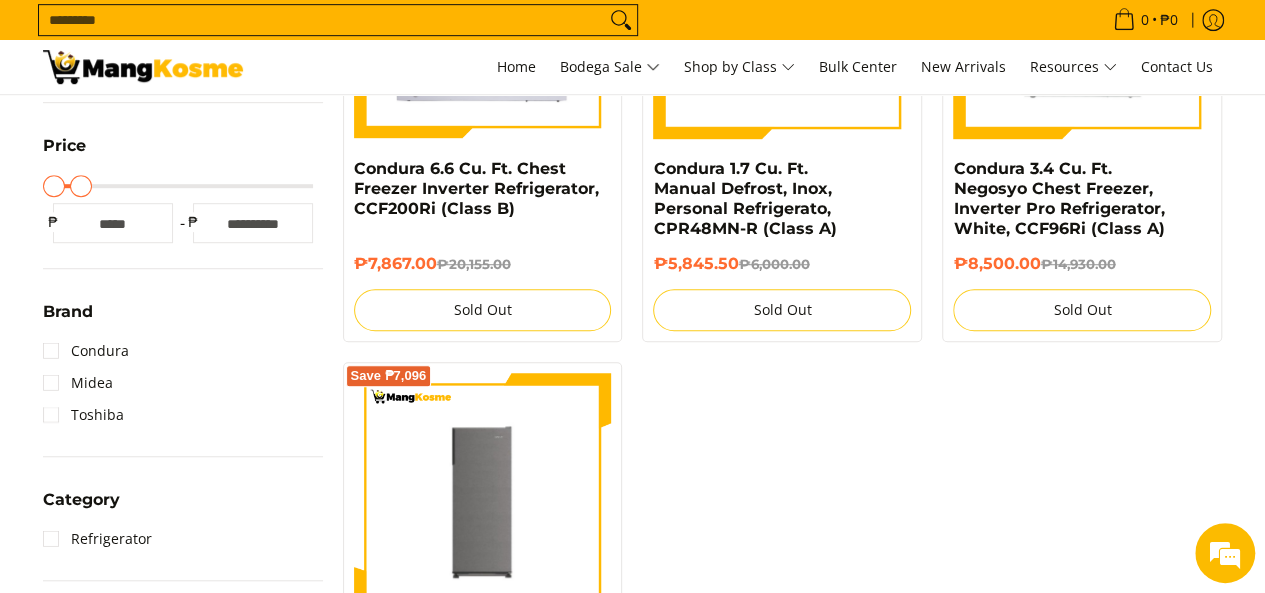 scroll, scrollTop: 561, scrollLeft: 0, axis: vertical 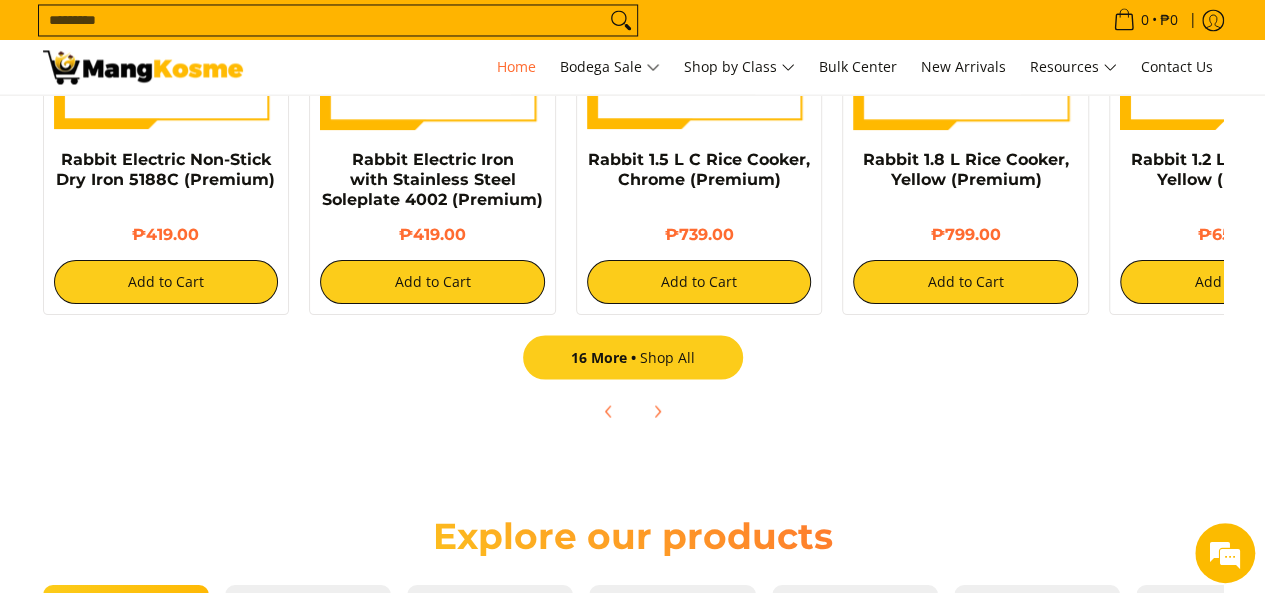 click on "16 More Shop All" at bounding box center [633, 357] 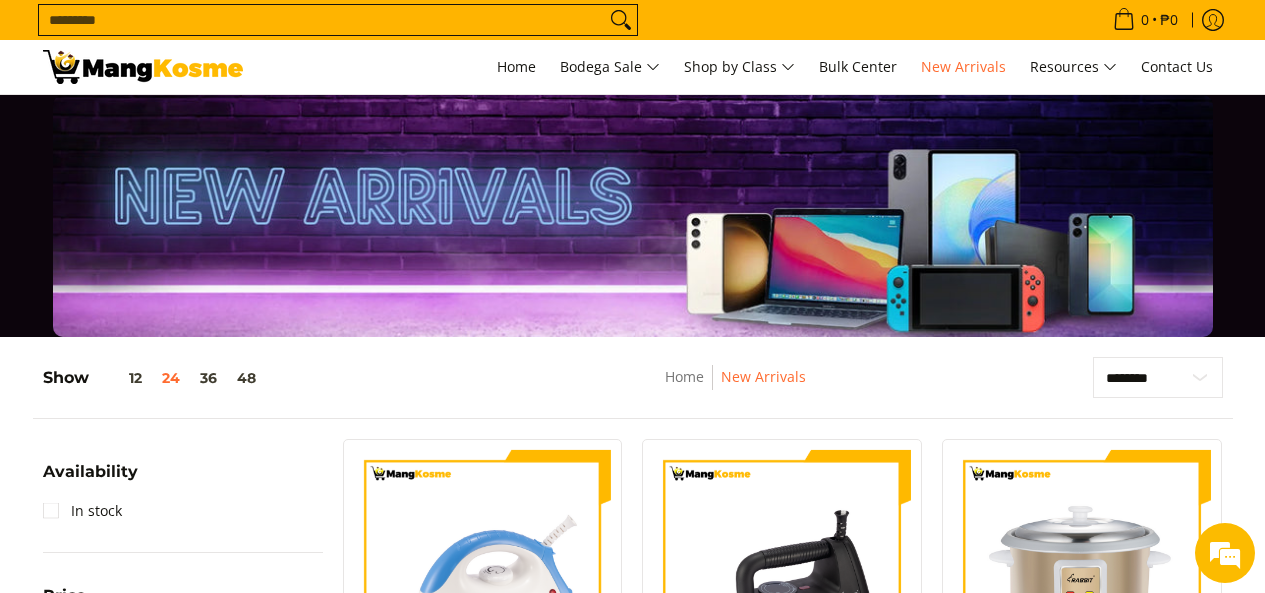 scroll, scrollTop: 400, scrollLeft: 0, axis: vertical 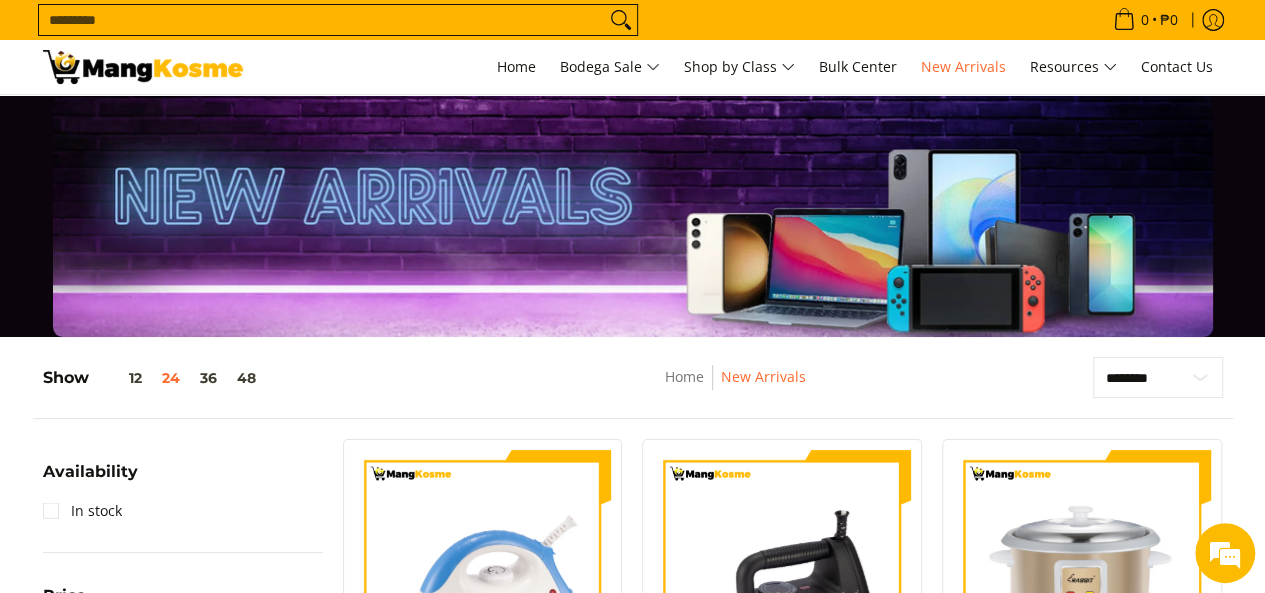 click on "Home" at bounding box center (684, 377) 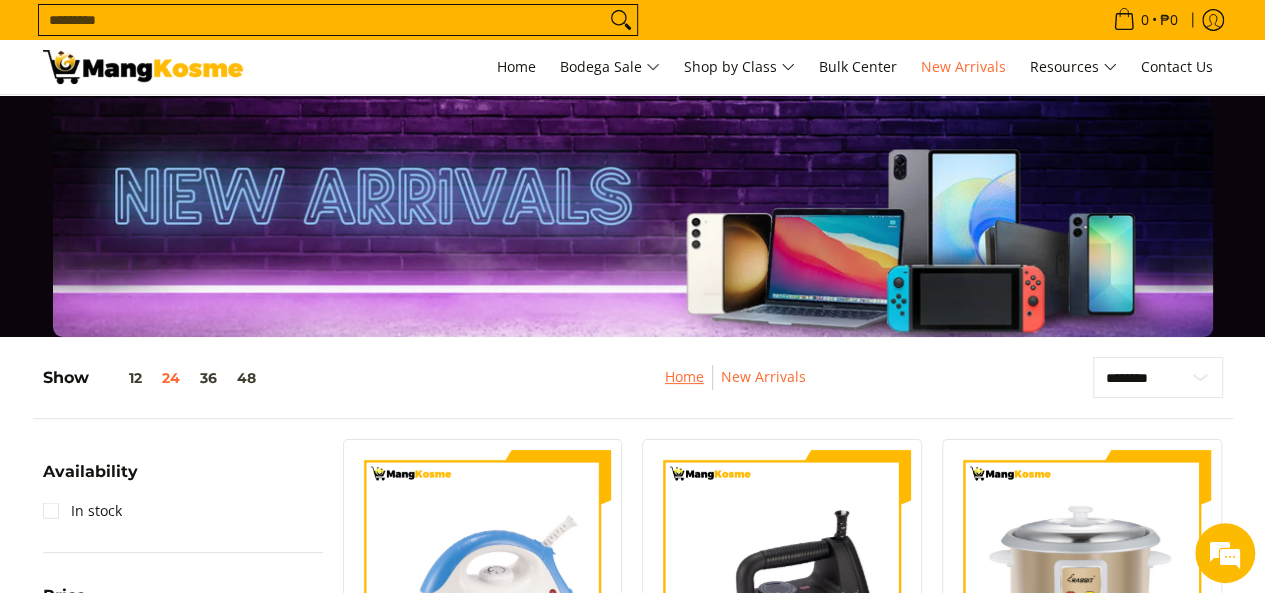 click on "Home" at bounding box center [684, 376] 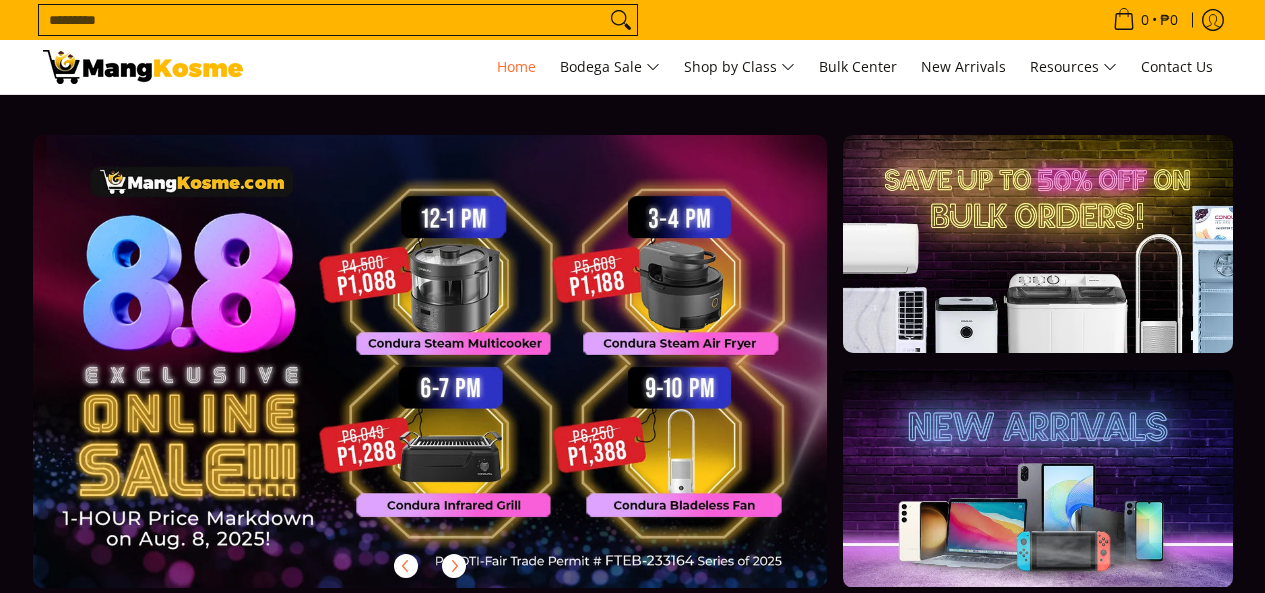 scroll, scrollTop: 0, scrollLeft: 0, axis: both 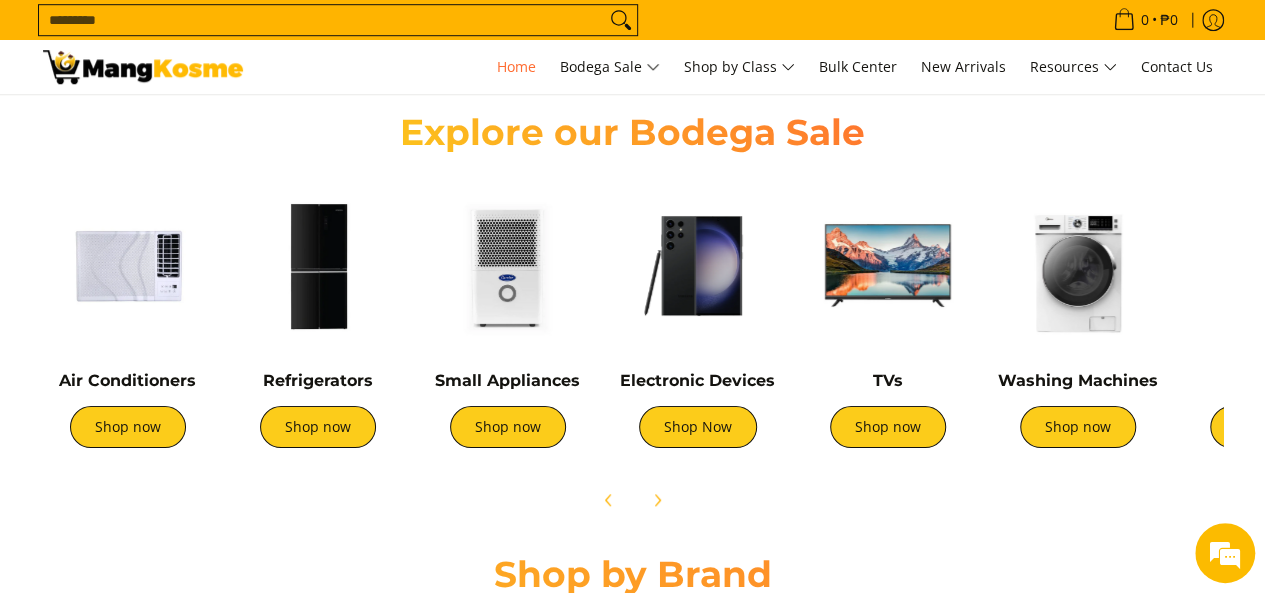 click at bounding box center [508, 266] 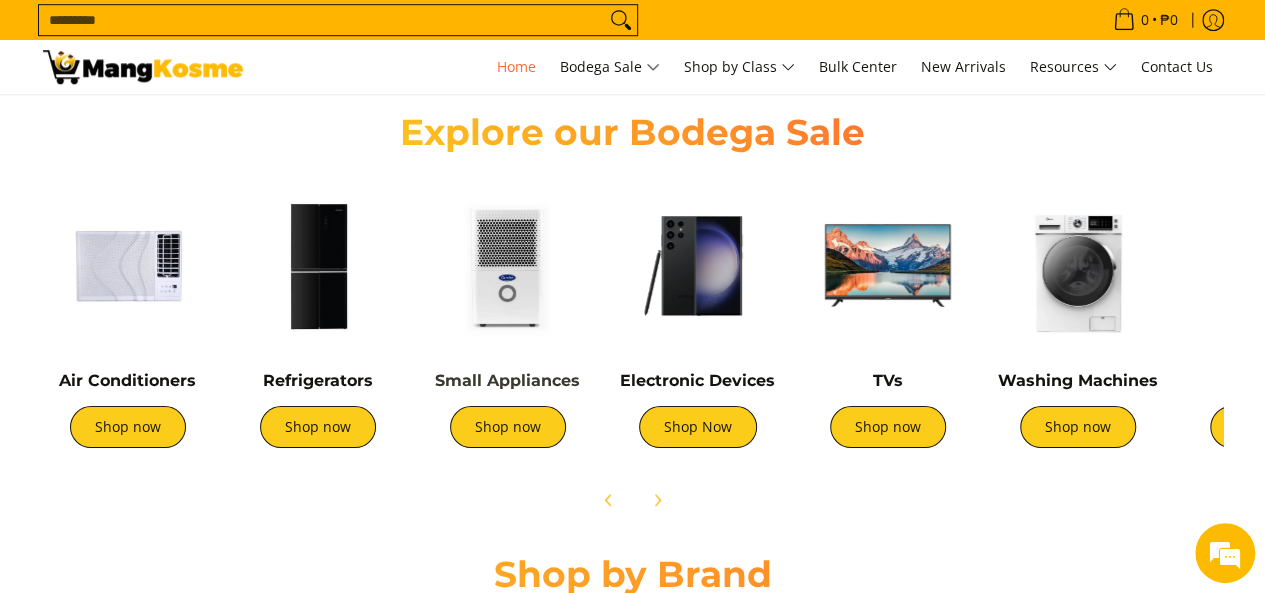 click on "Small Appliances" at bounding box center (507, 380) 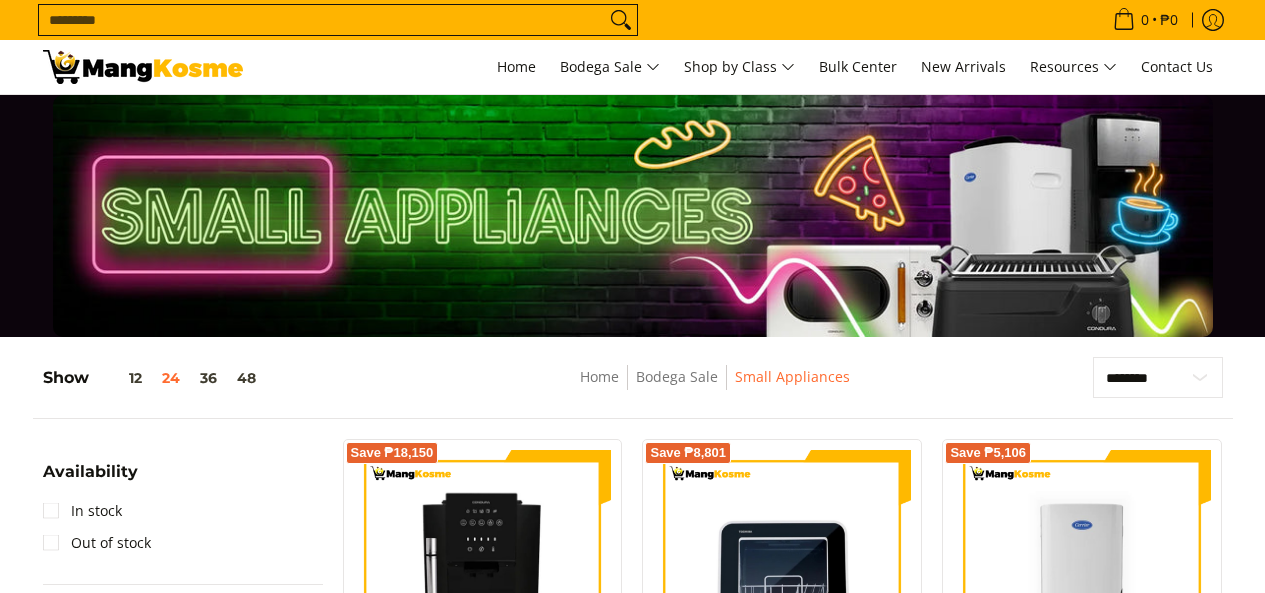 scroll, scrollTop: 300, scrollLeft: 0, axis: vertical 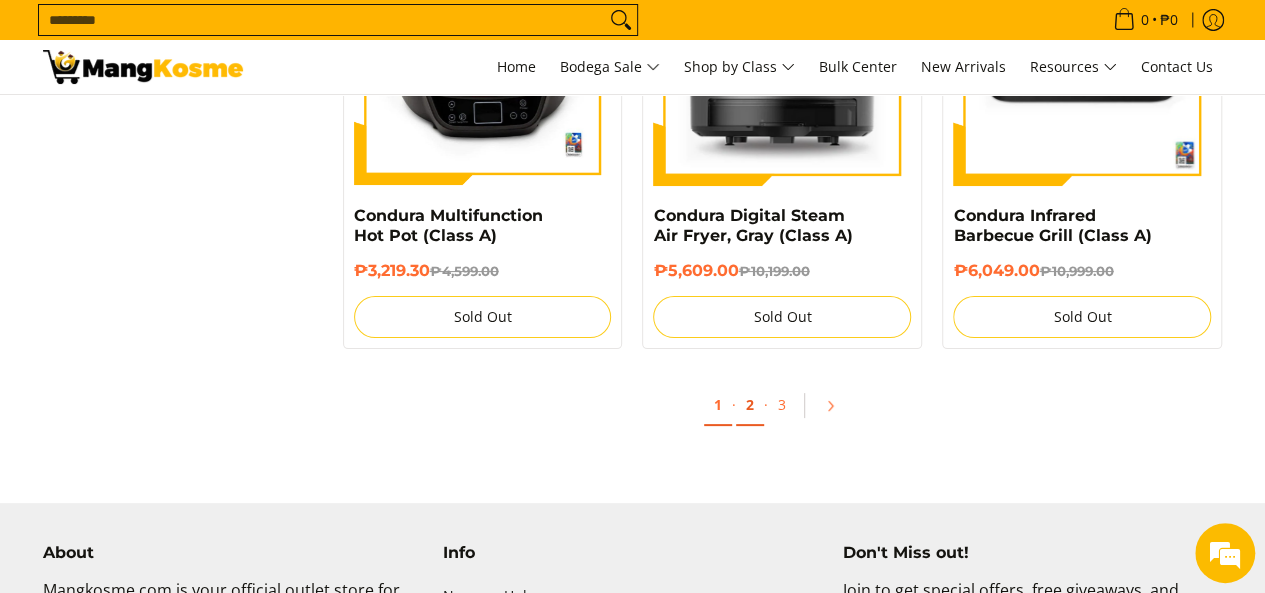 click on "2" at bounding box center [750, 405] 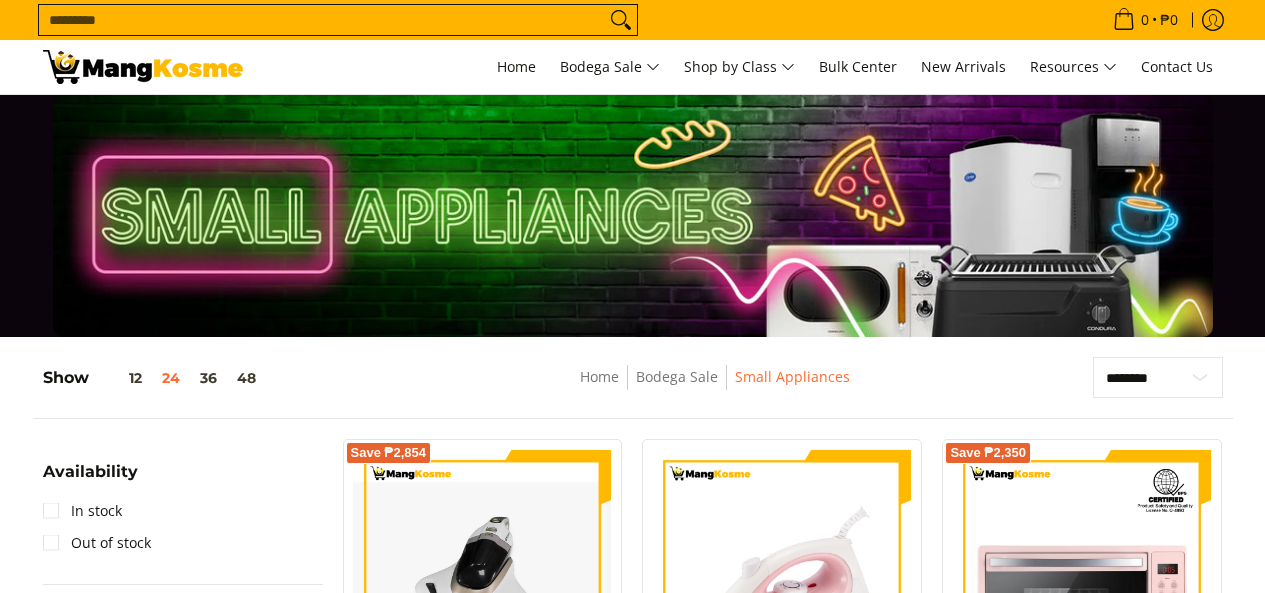 scroll, scrollTop: 500, scrollLeft: 0, axis: vertical 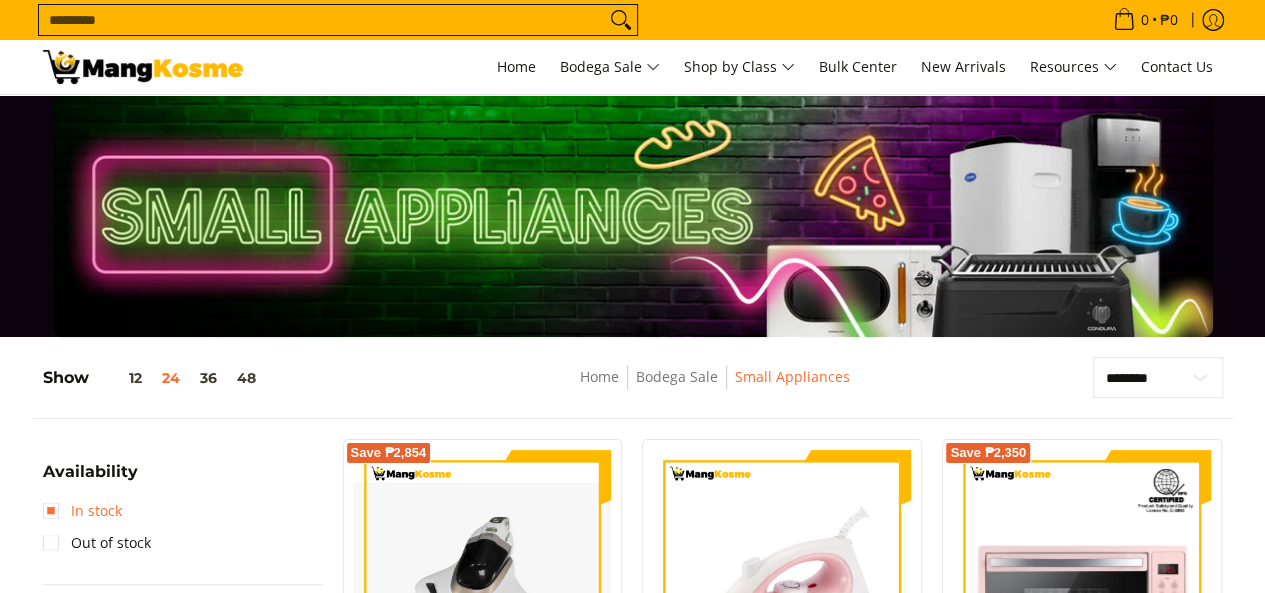 click on "In stock" at bounding box center (82, 511) 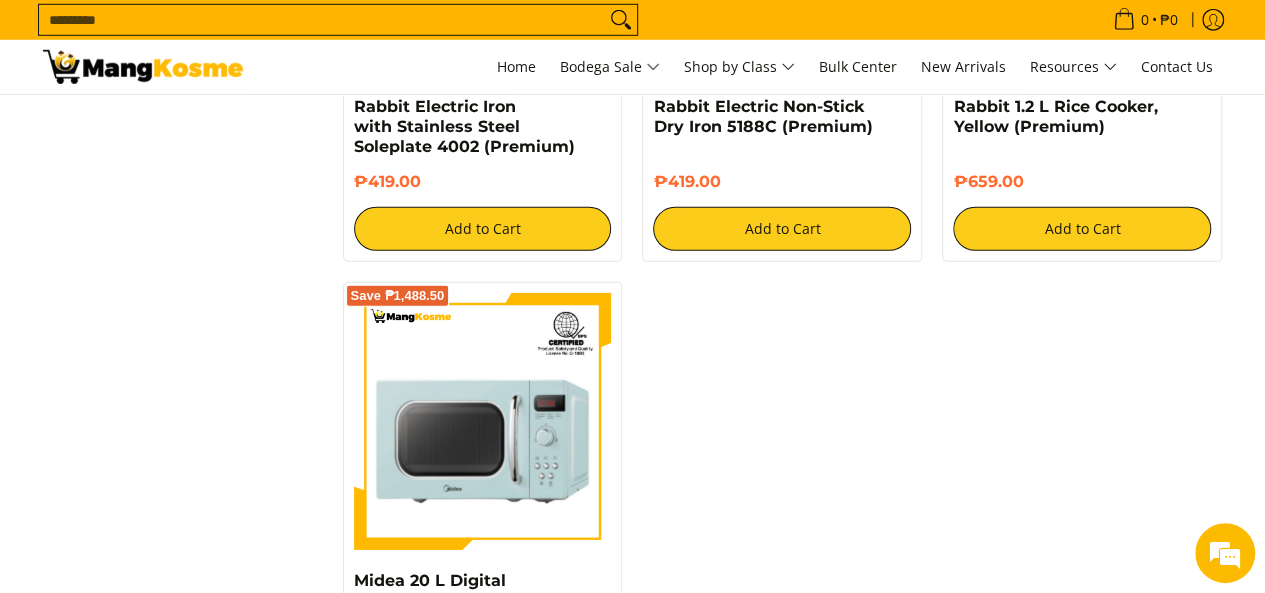 scroll, scrollTop: 3061, scrollLeft: 0, axis: vertical 